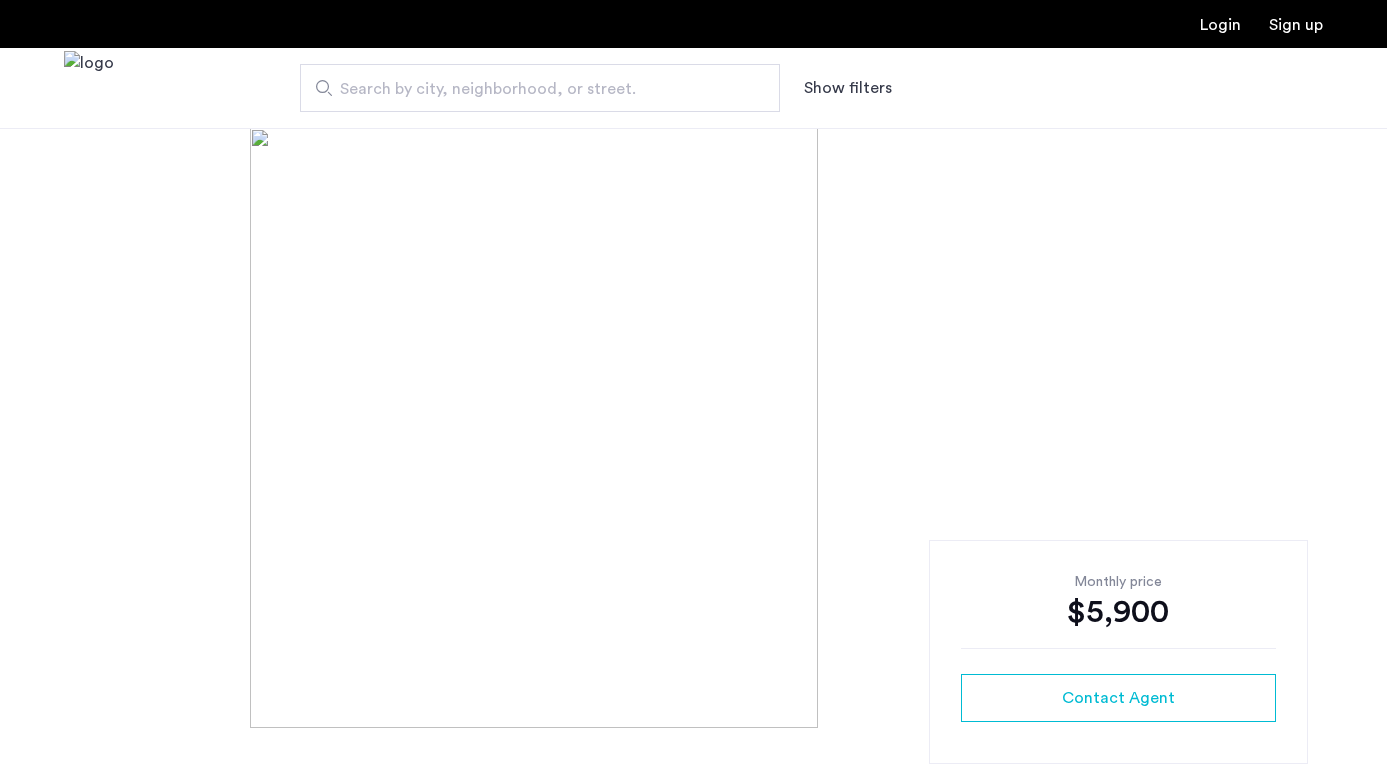 scroll, scrollTop: 0, scrollLeft: 0, axis: both 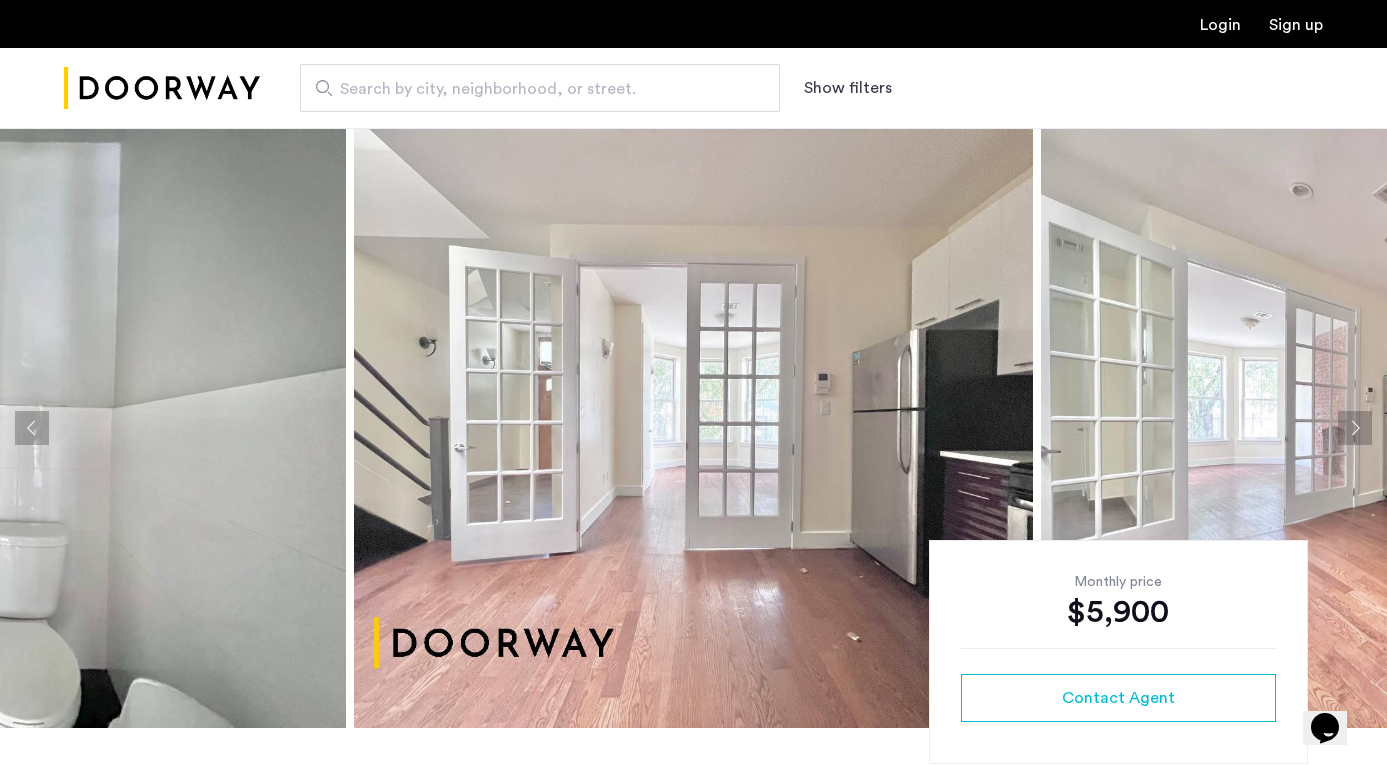 click 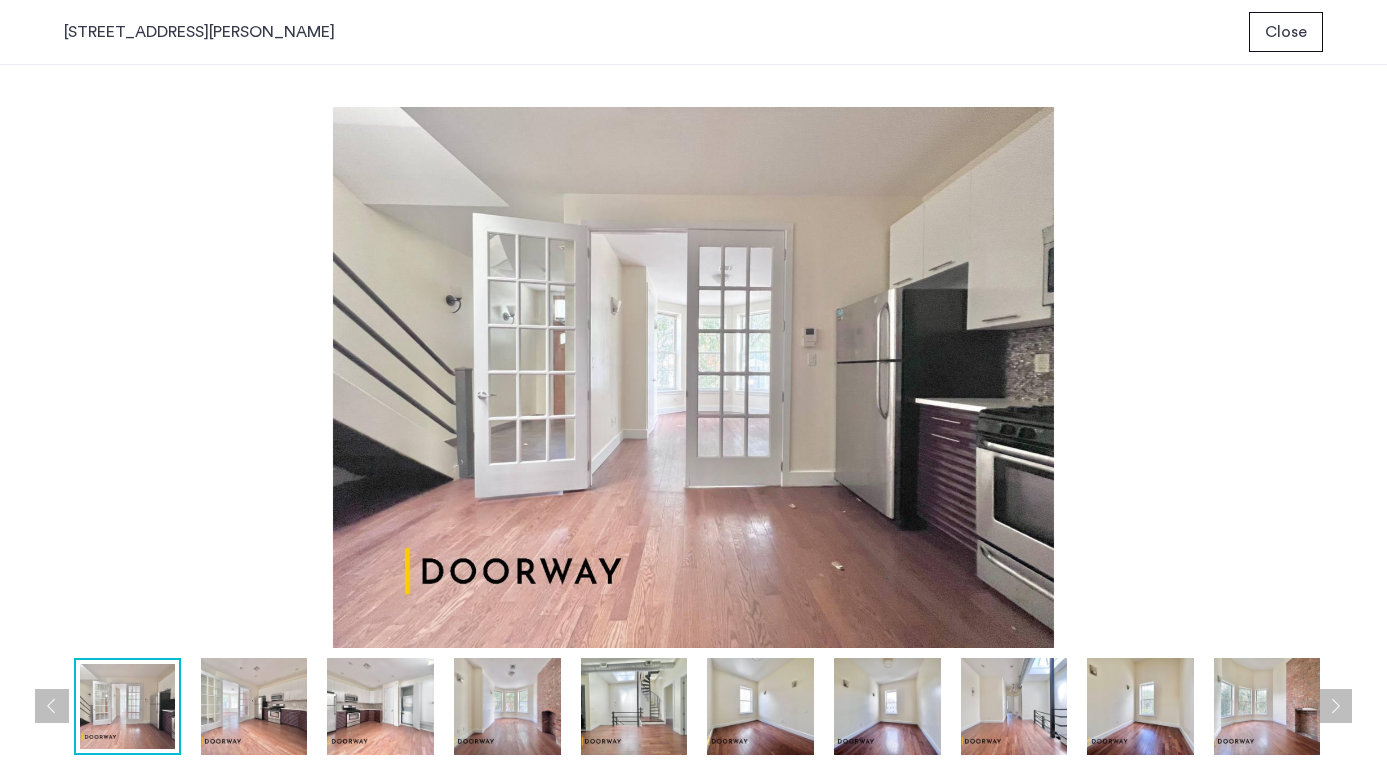 click at bounding box center [693, 377] 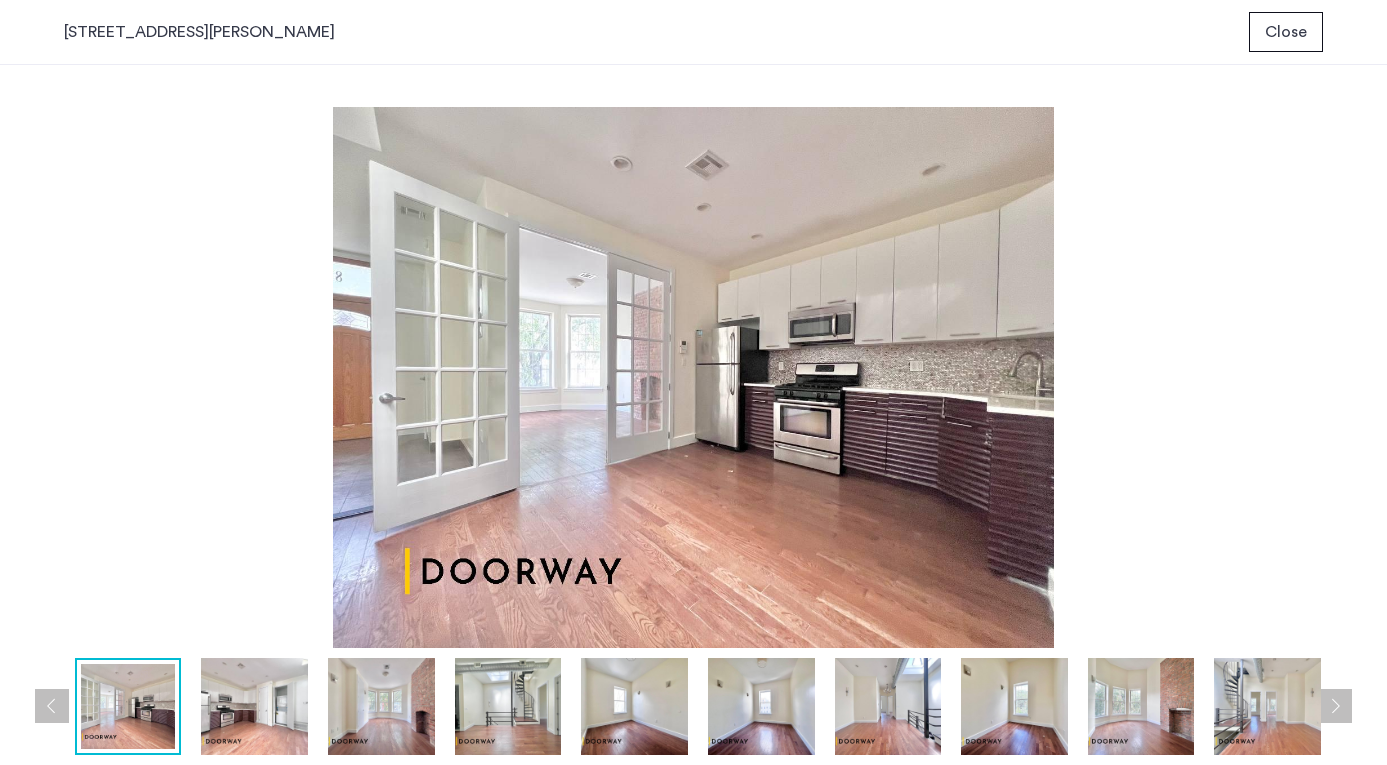click at bounding box center (1335, 706) 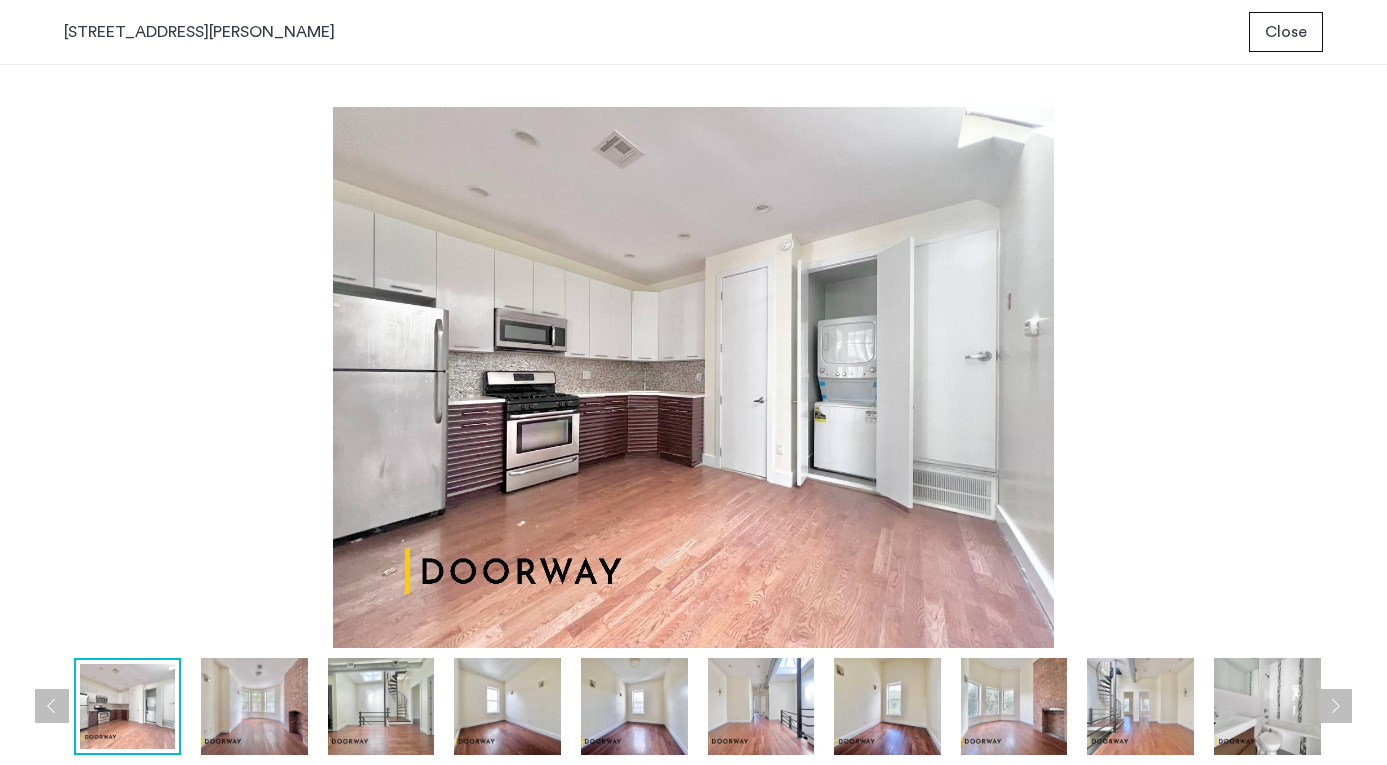 click at bounding box center [1335, 706] 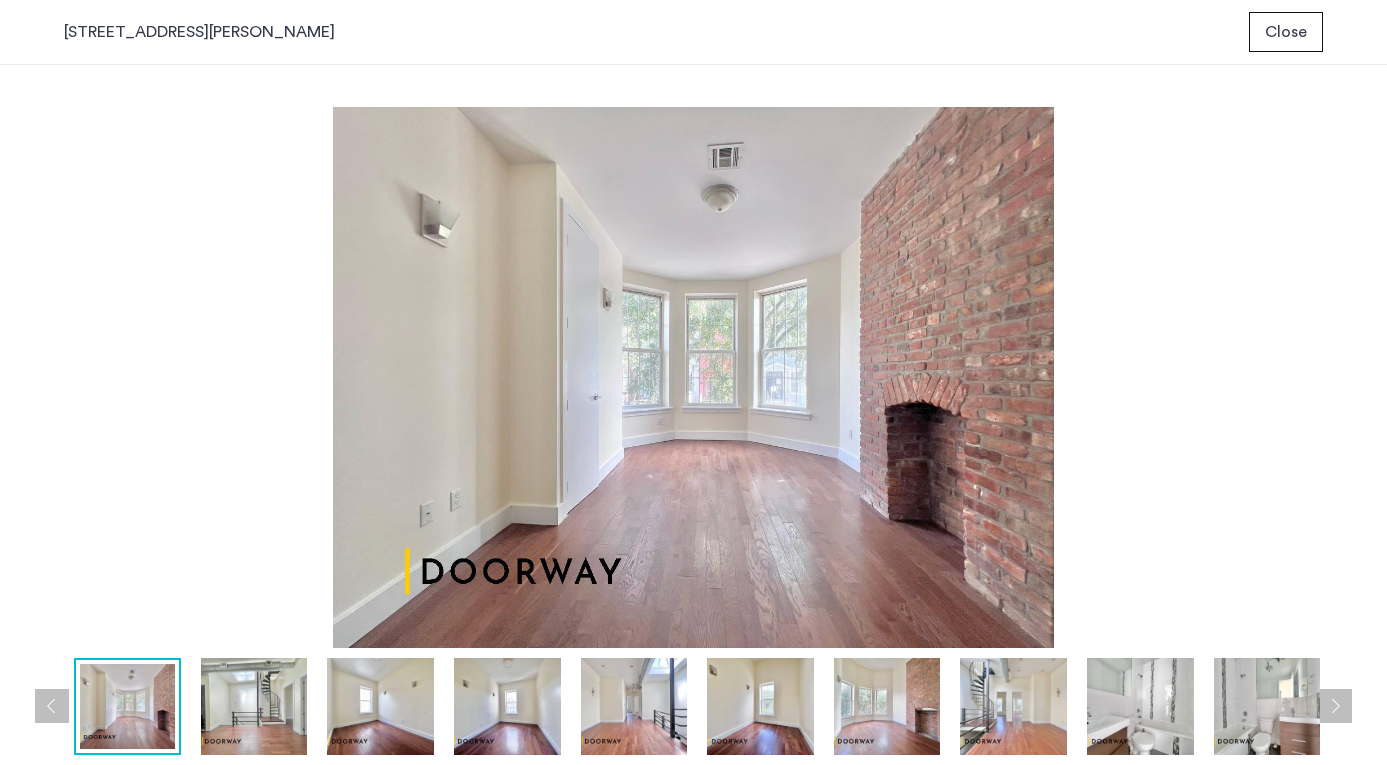 click at bounding box center (1335, 706) 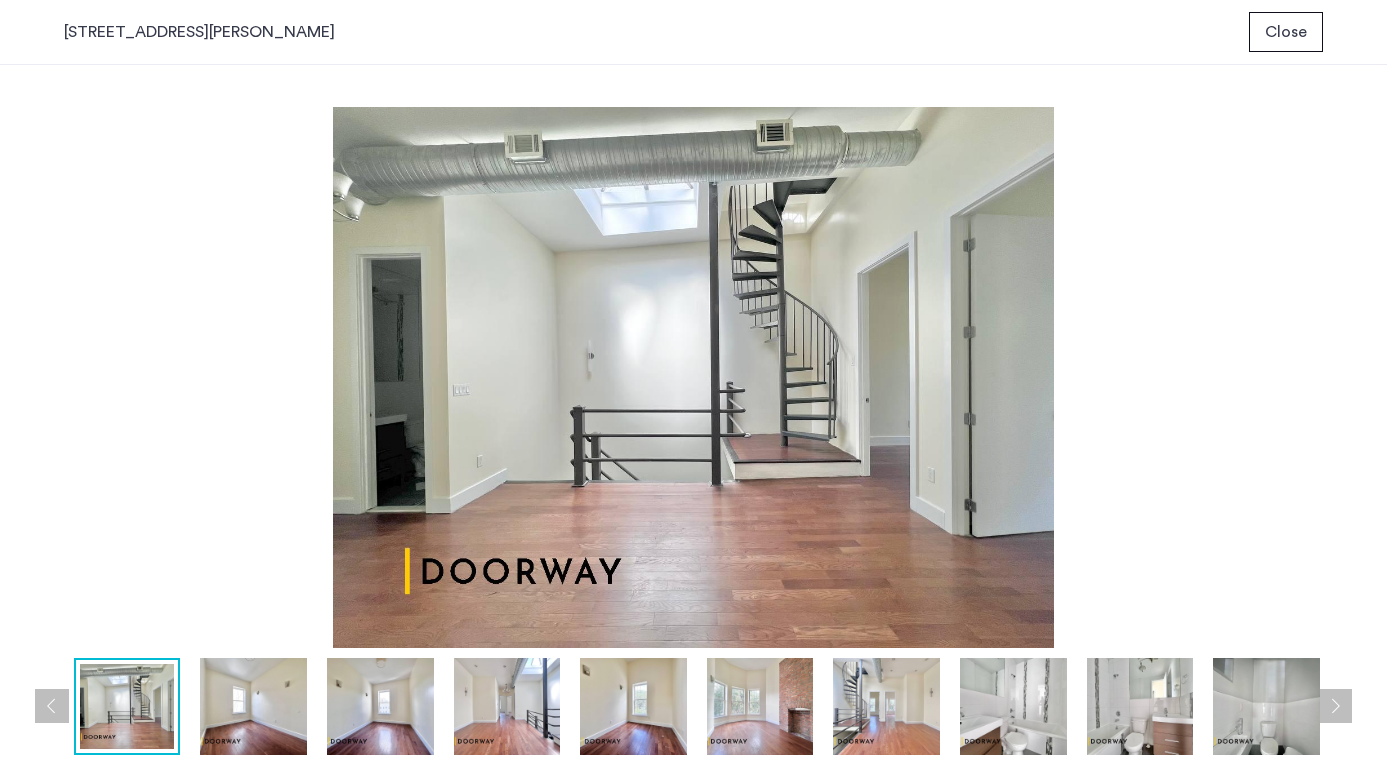 click at bounding box center (1335, 706) 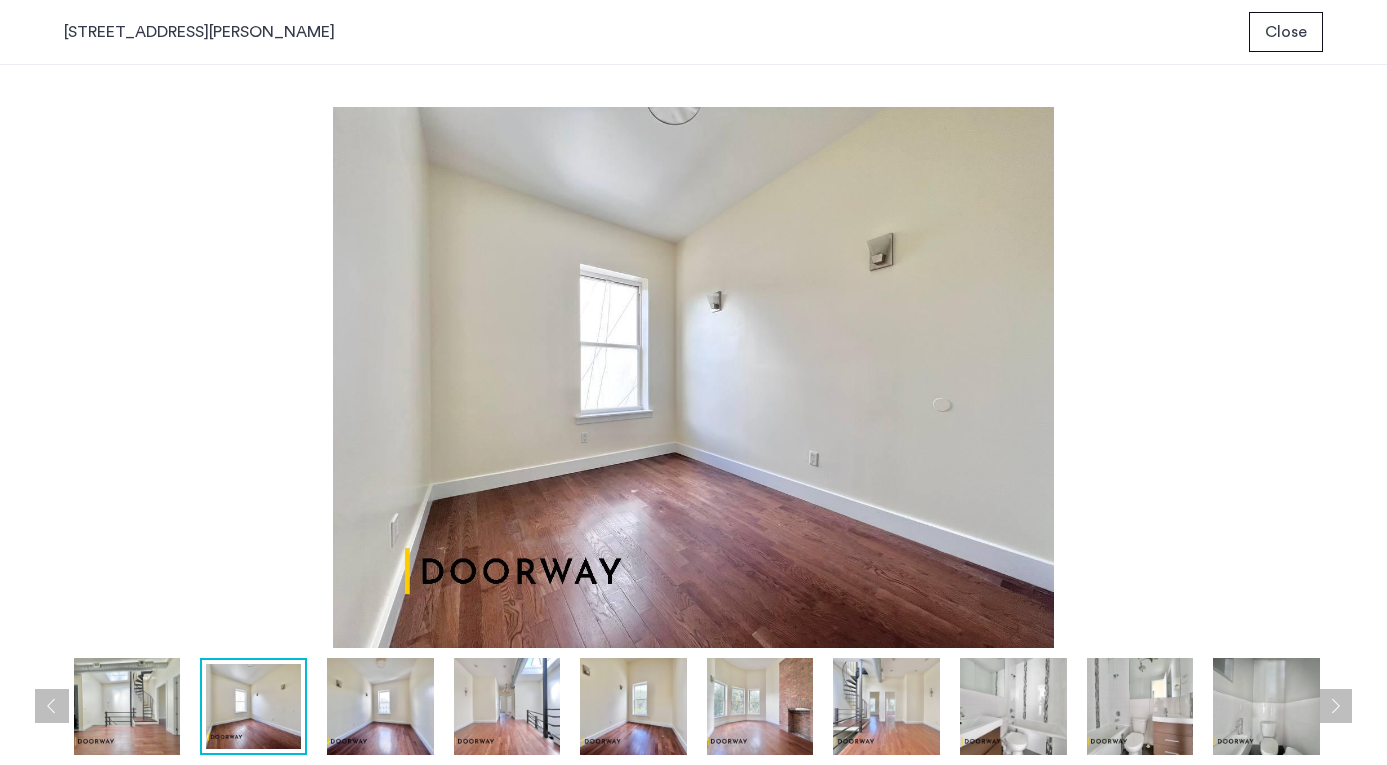 click at bounding box center [1335, 706] 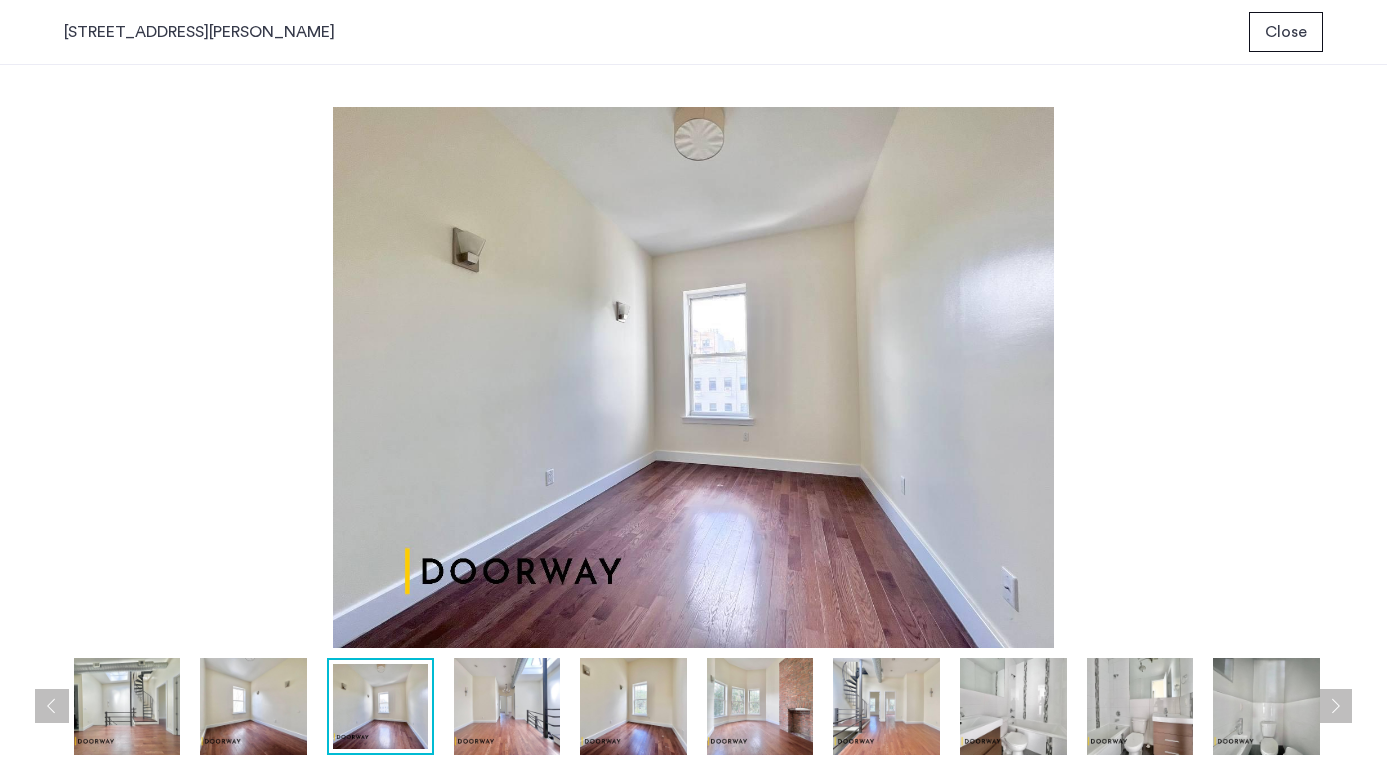click at bounding box center [1335, 706] 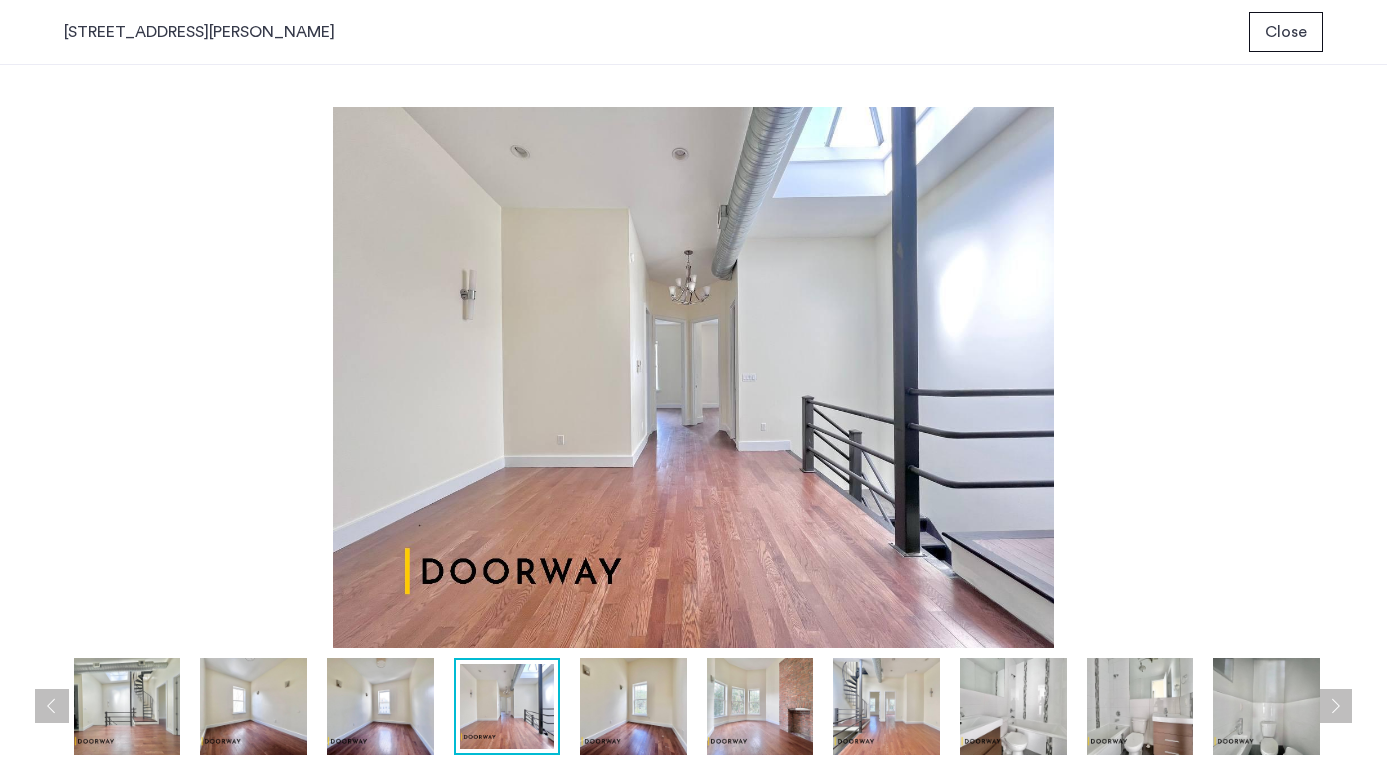 click at bounding box center [1335, 706] 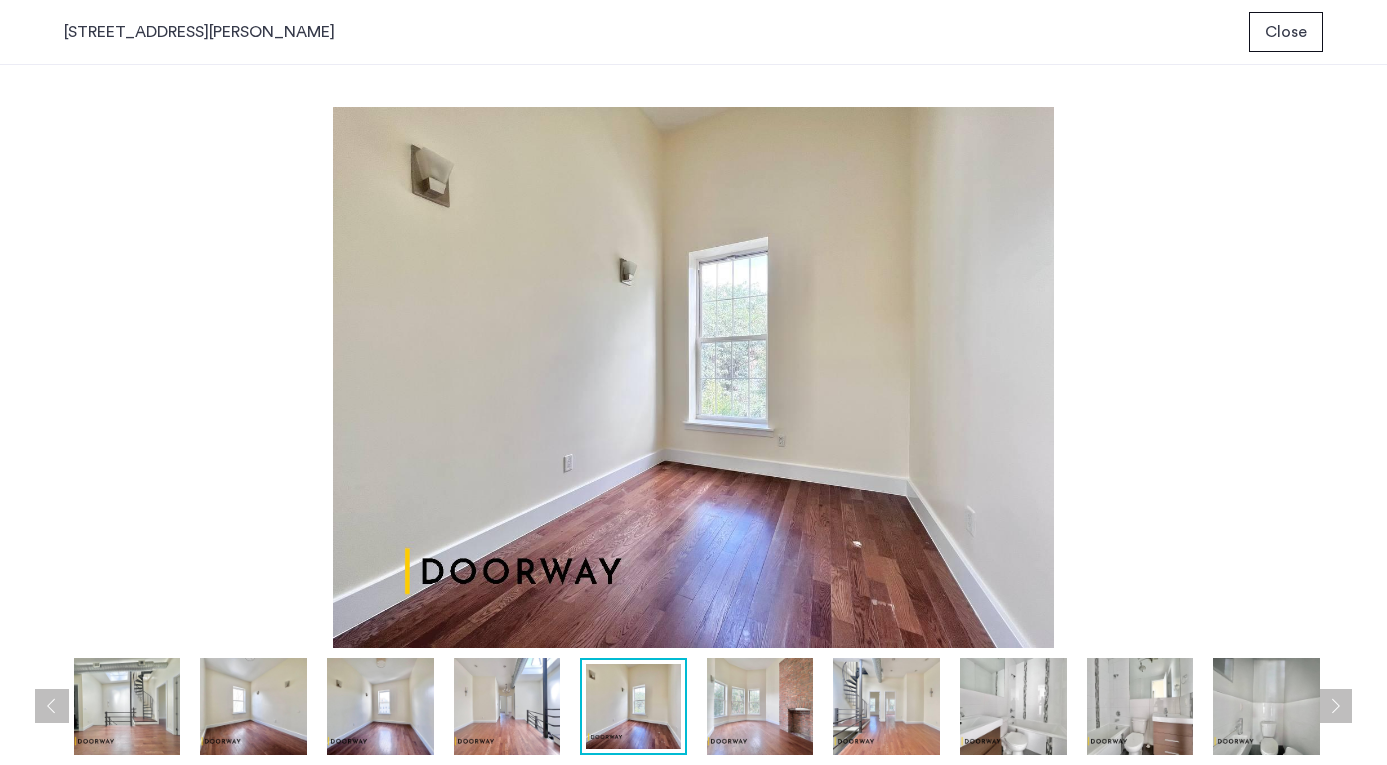 click at bounding box center (1335, 706) 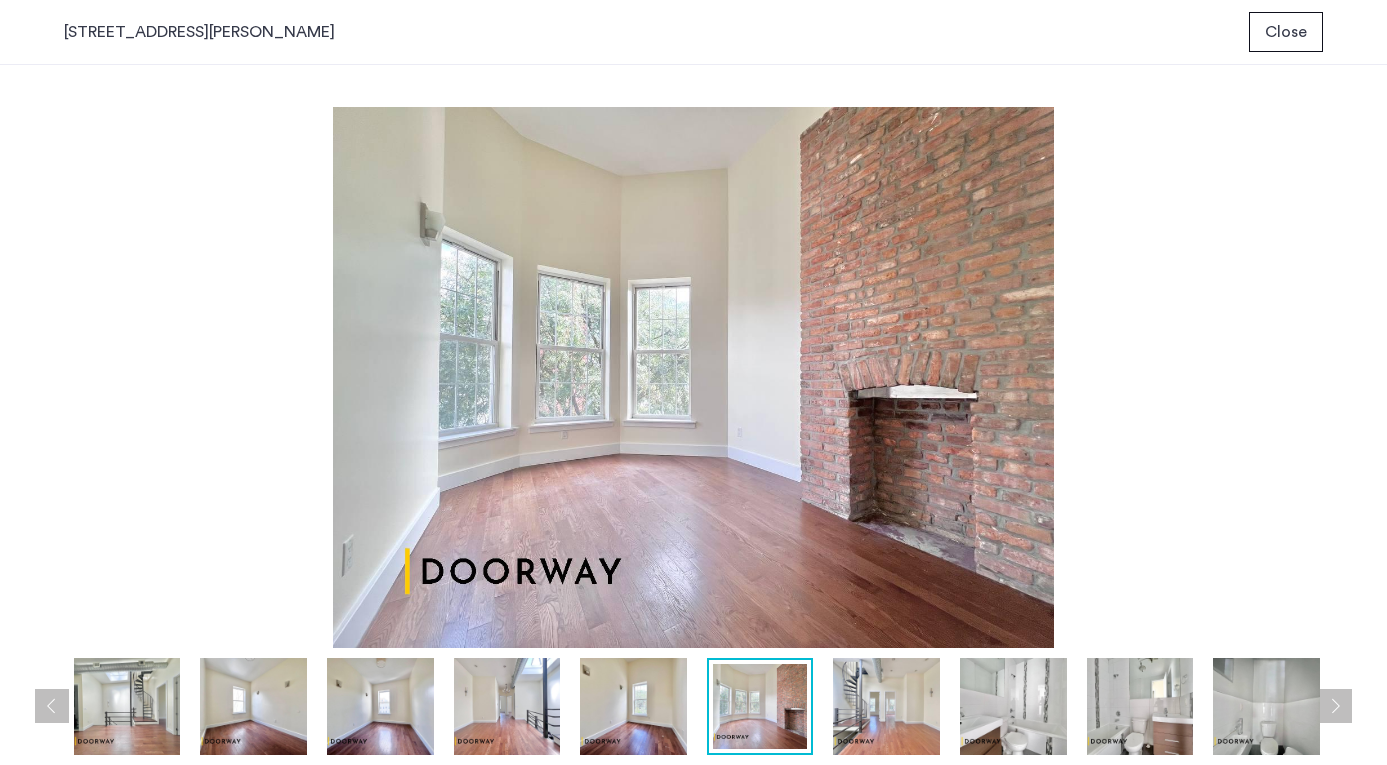 click at bounding box center [1335, 706] 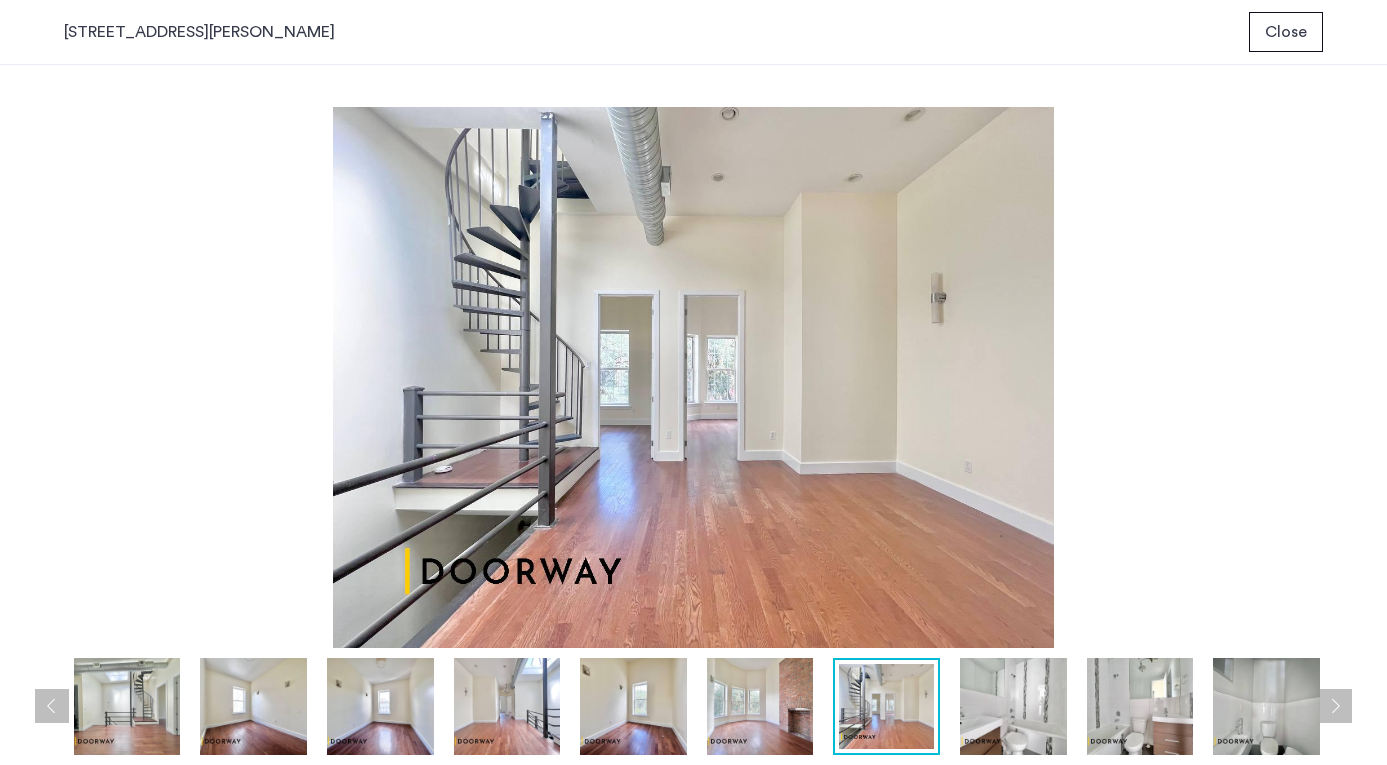 click at bounding box center [1335, 706] 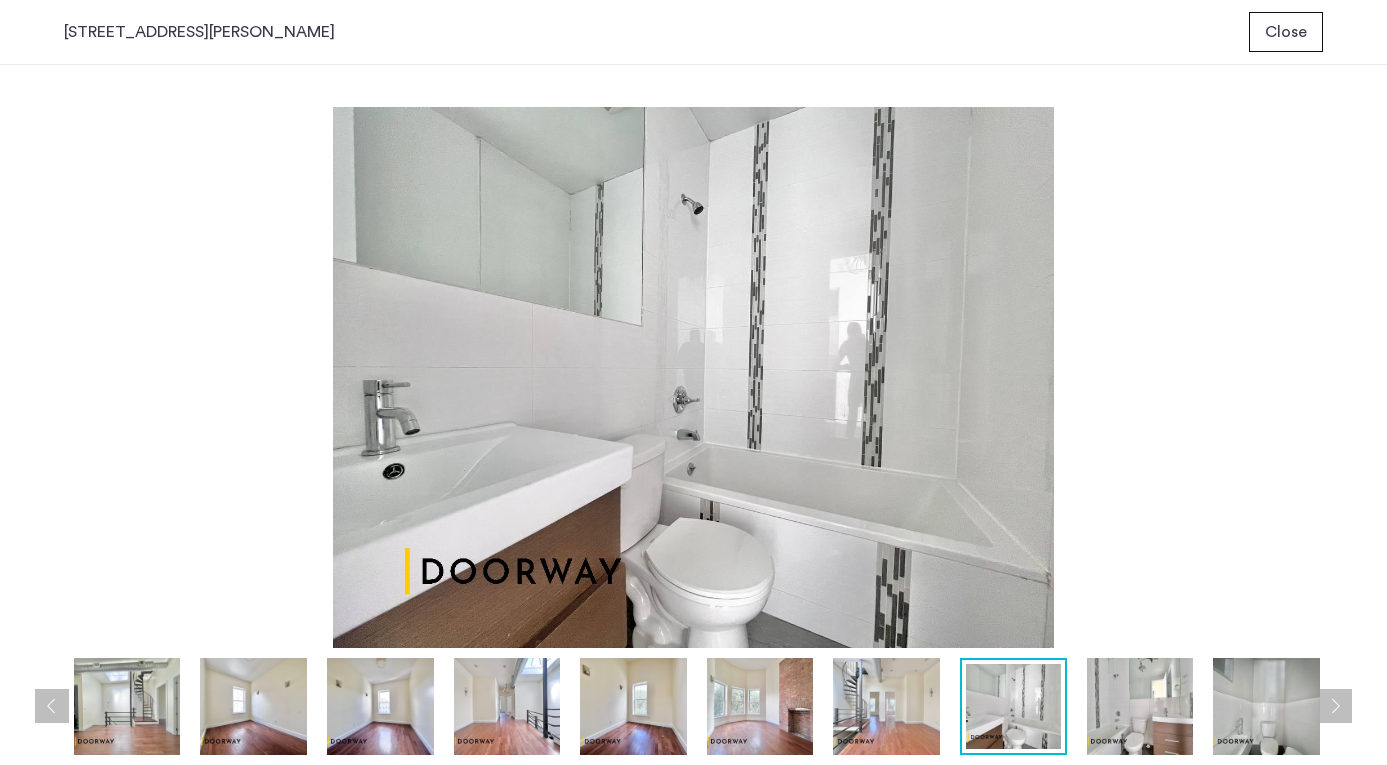 click at bounding box center (1335, 706) 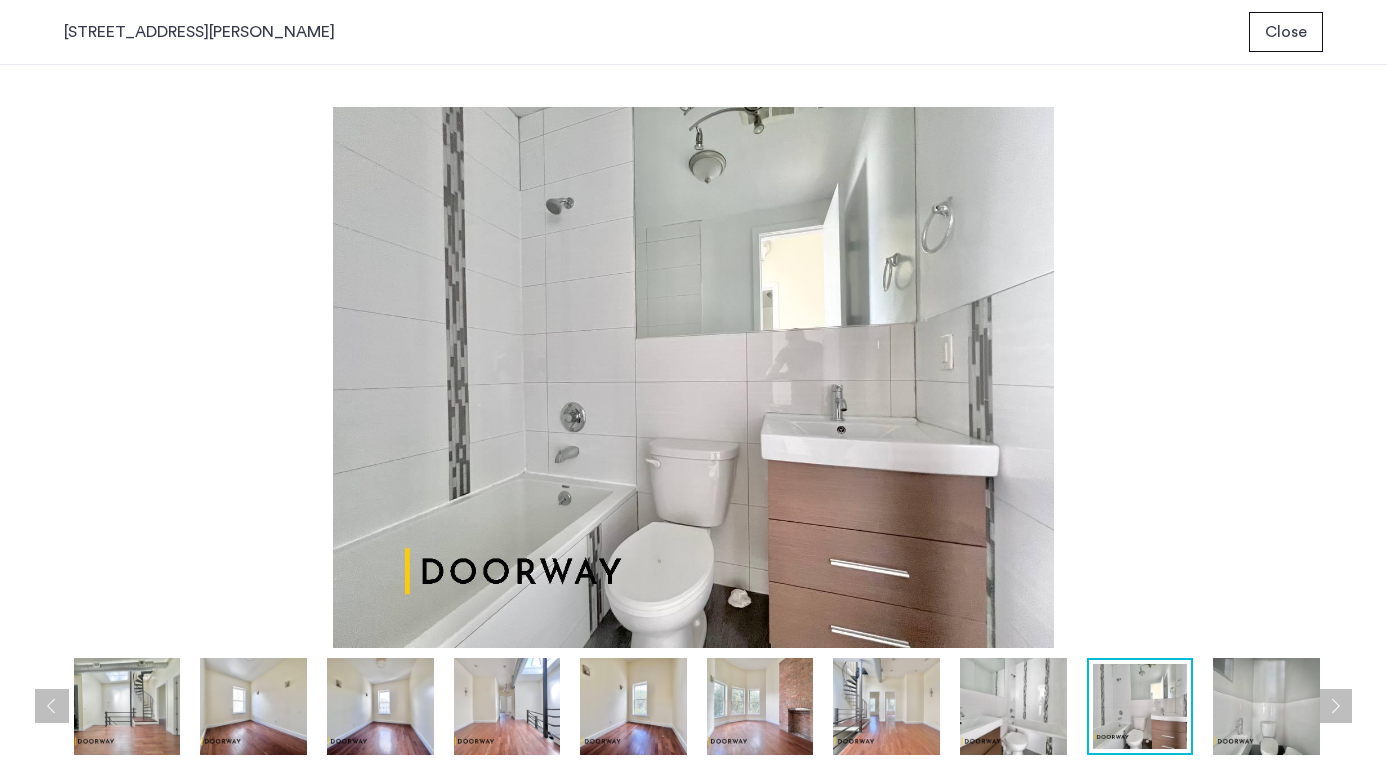 click at bounding box center [1335, 706] 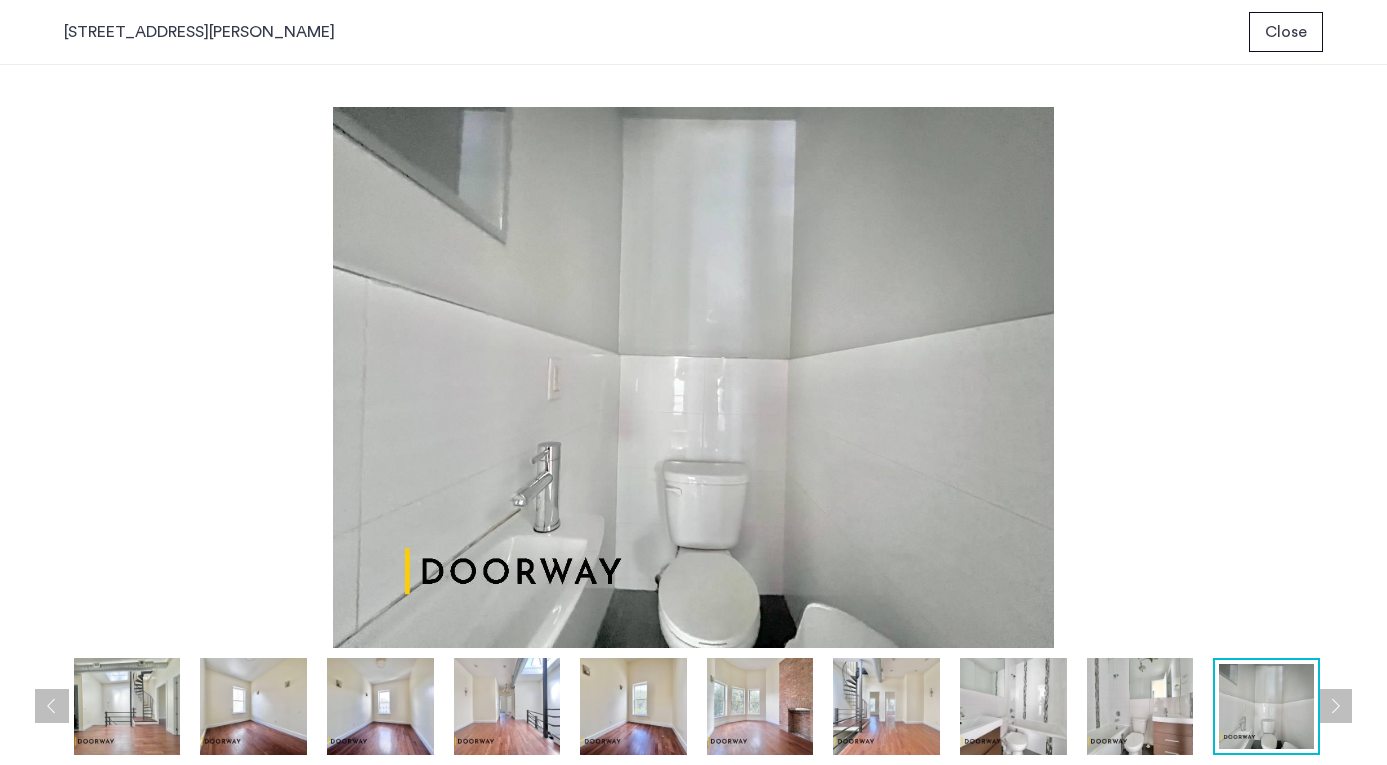 click at bounding box center [1335, 706] 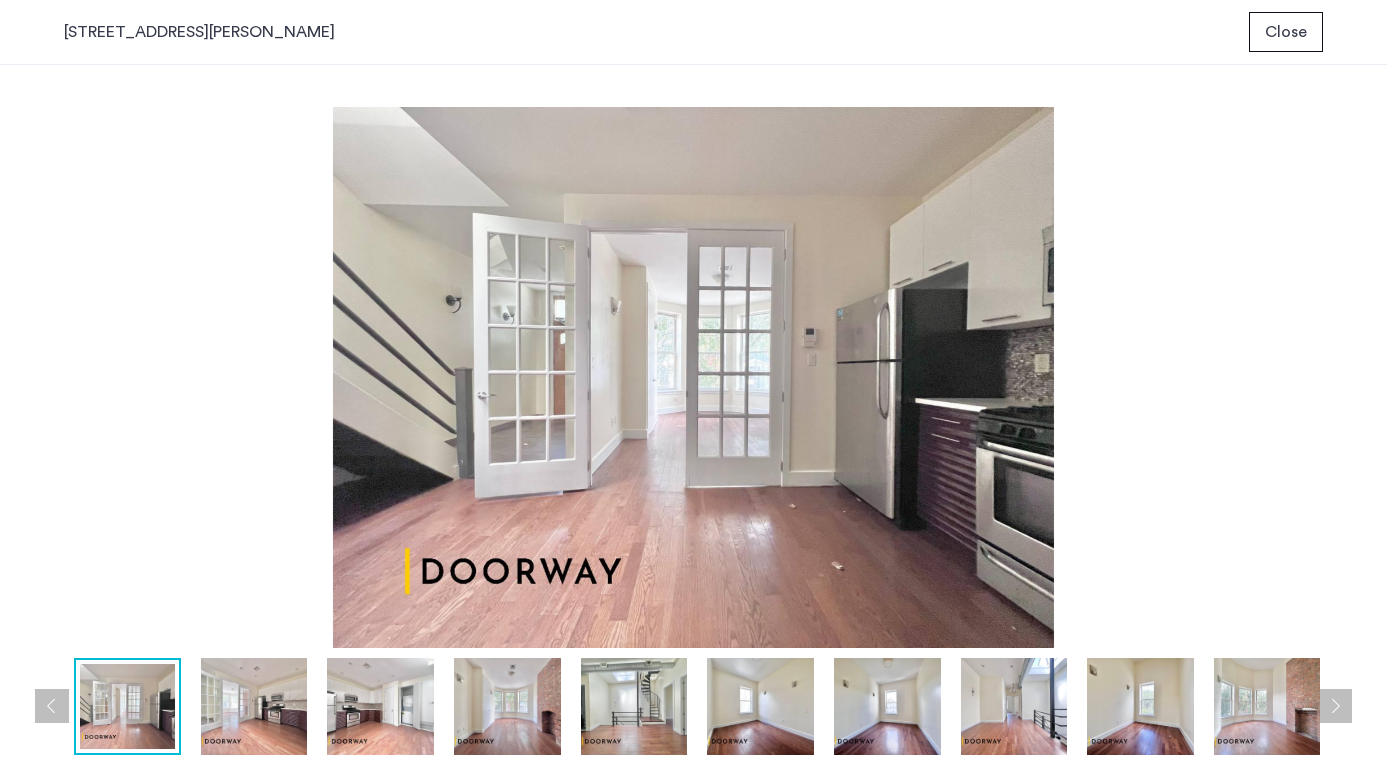click at bounding box center [1335, 706] 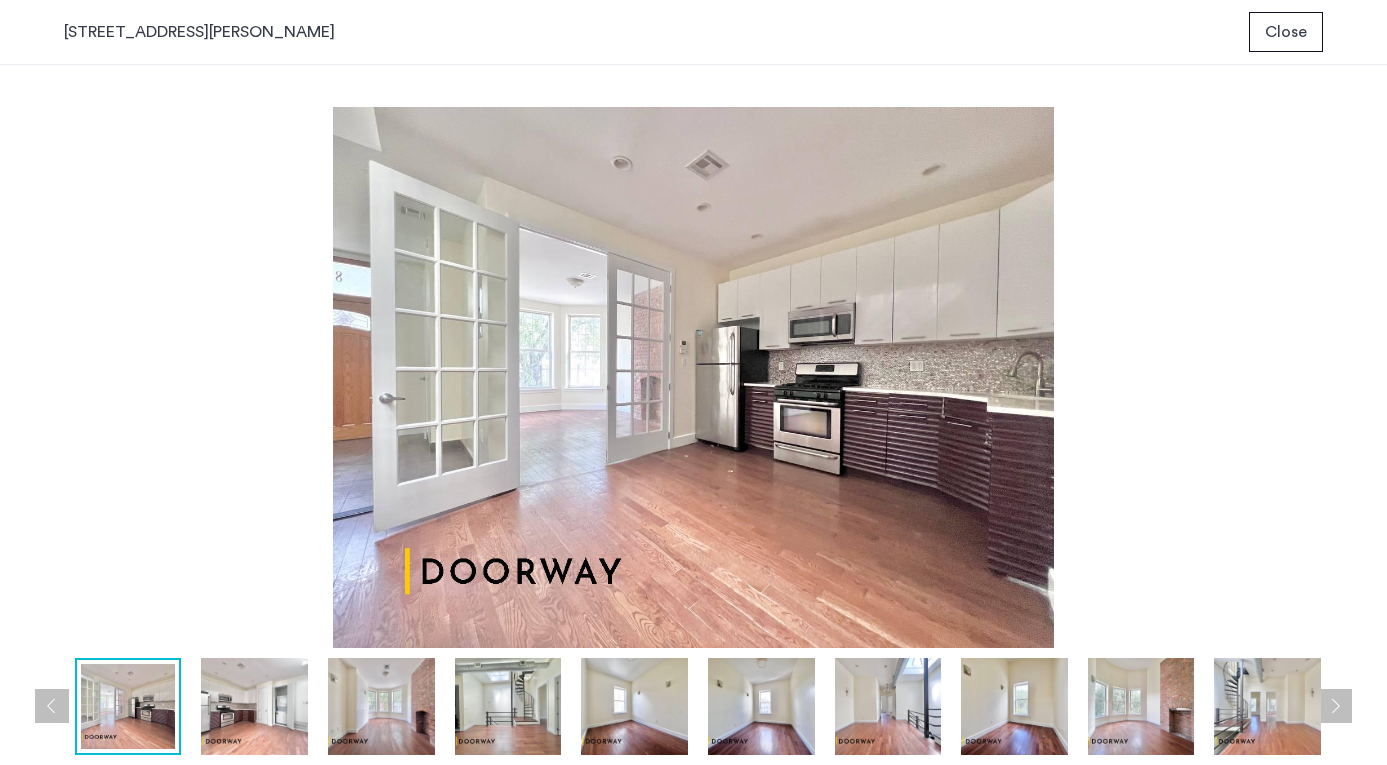 click at bounding box center [1335, 706] 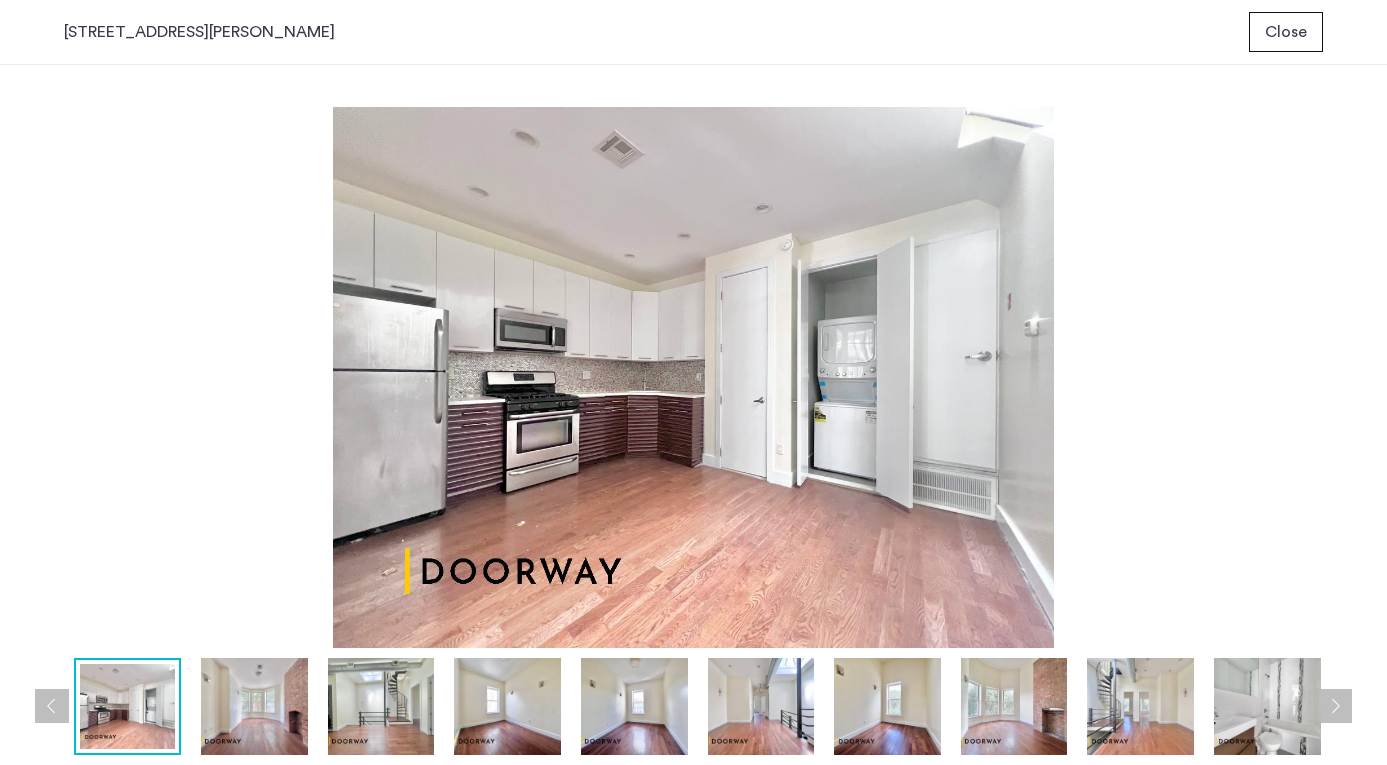 click at bounding box center [1335, 706] 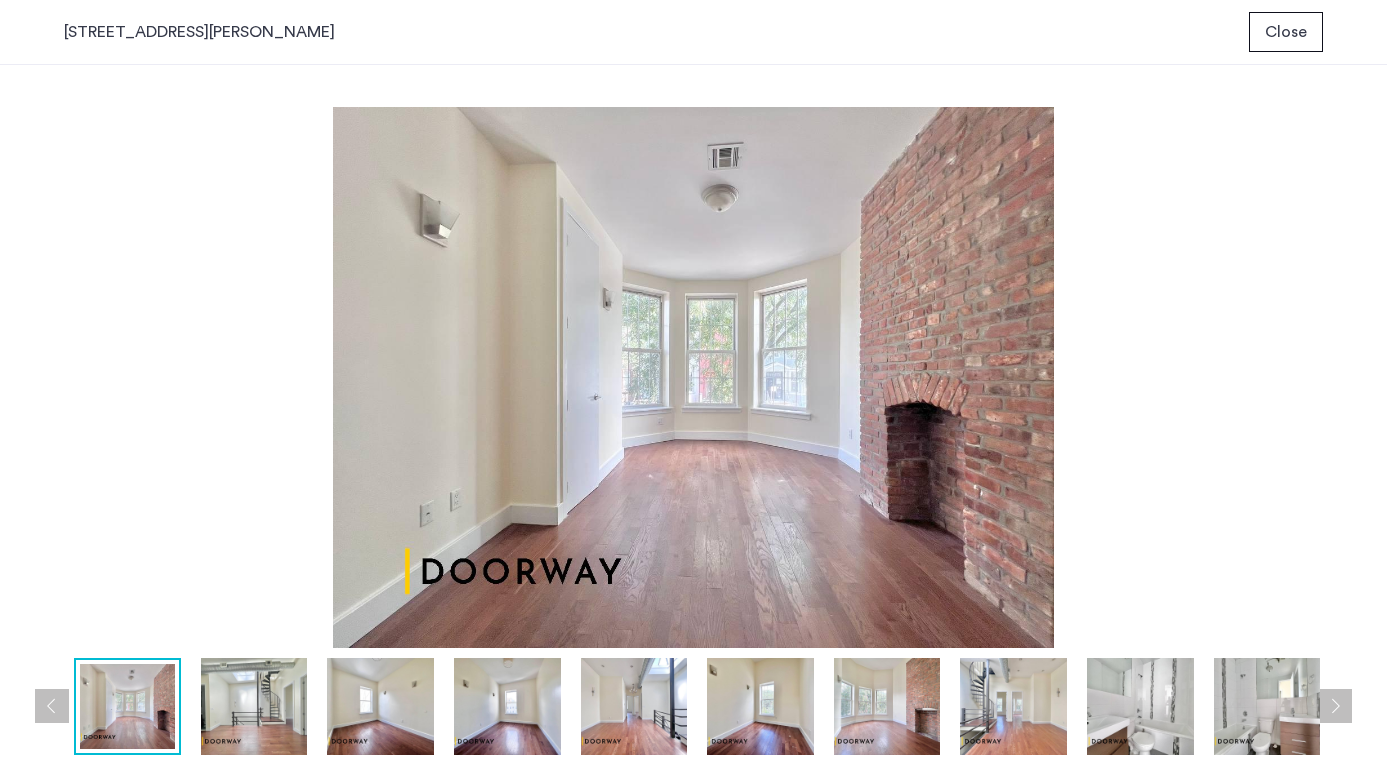 click at bounding box center (1335, 706) 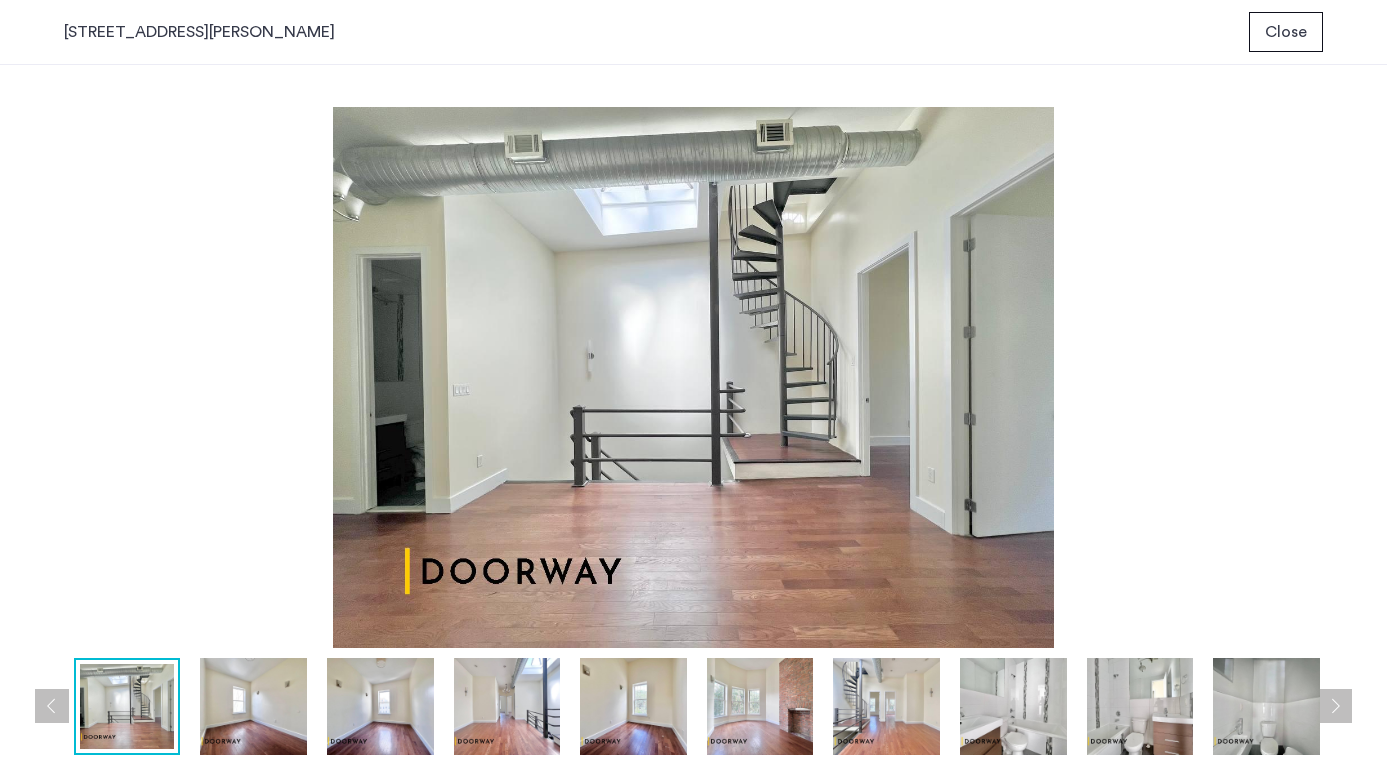 click at bounding box center [1335, 706] 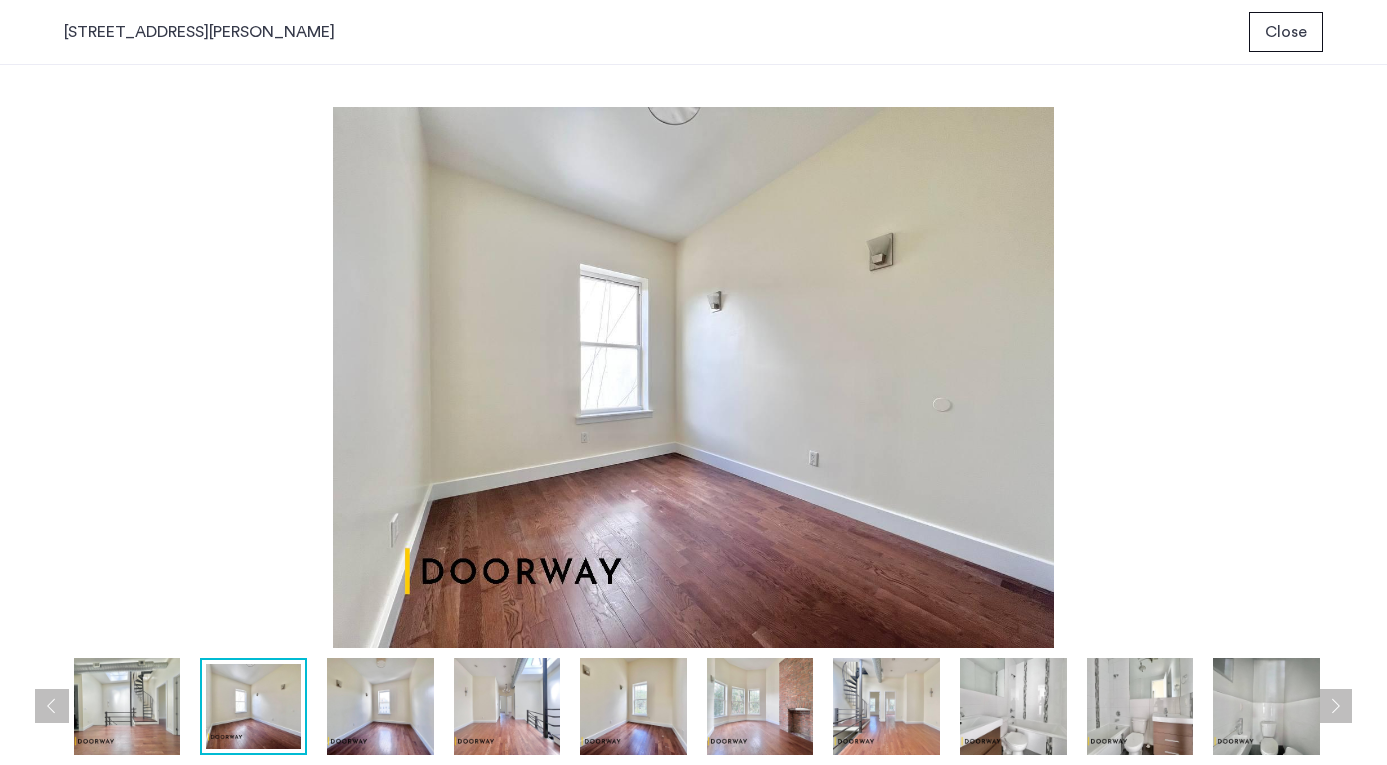click at bounding box center (1335, 706) 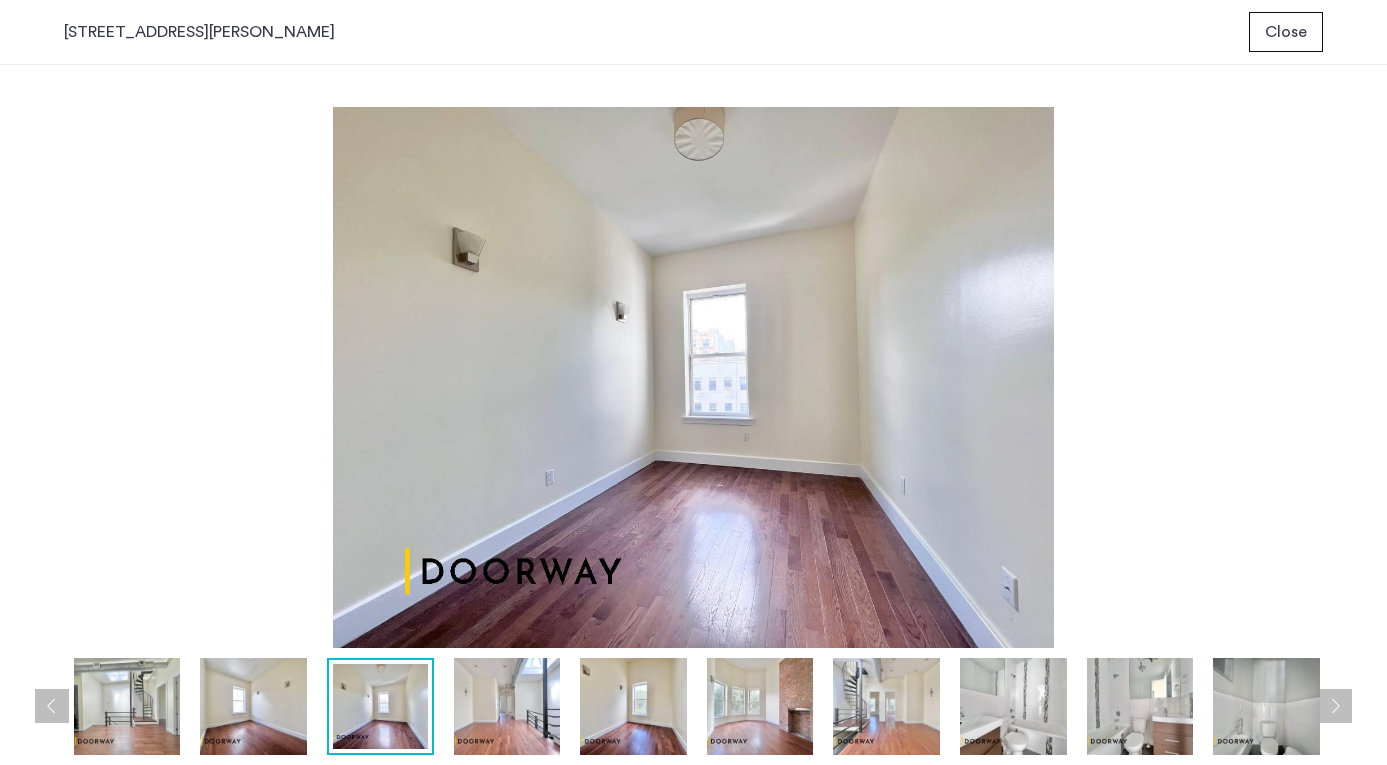 click on "Close" at bounding box center (1286, 32) 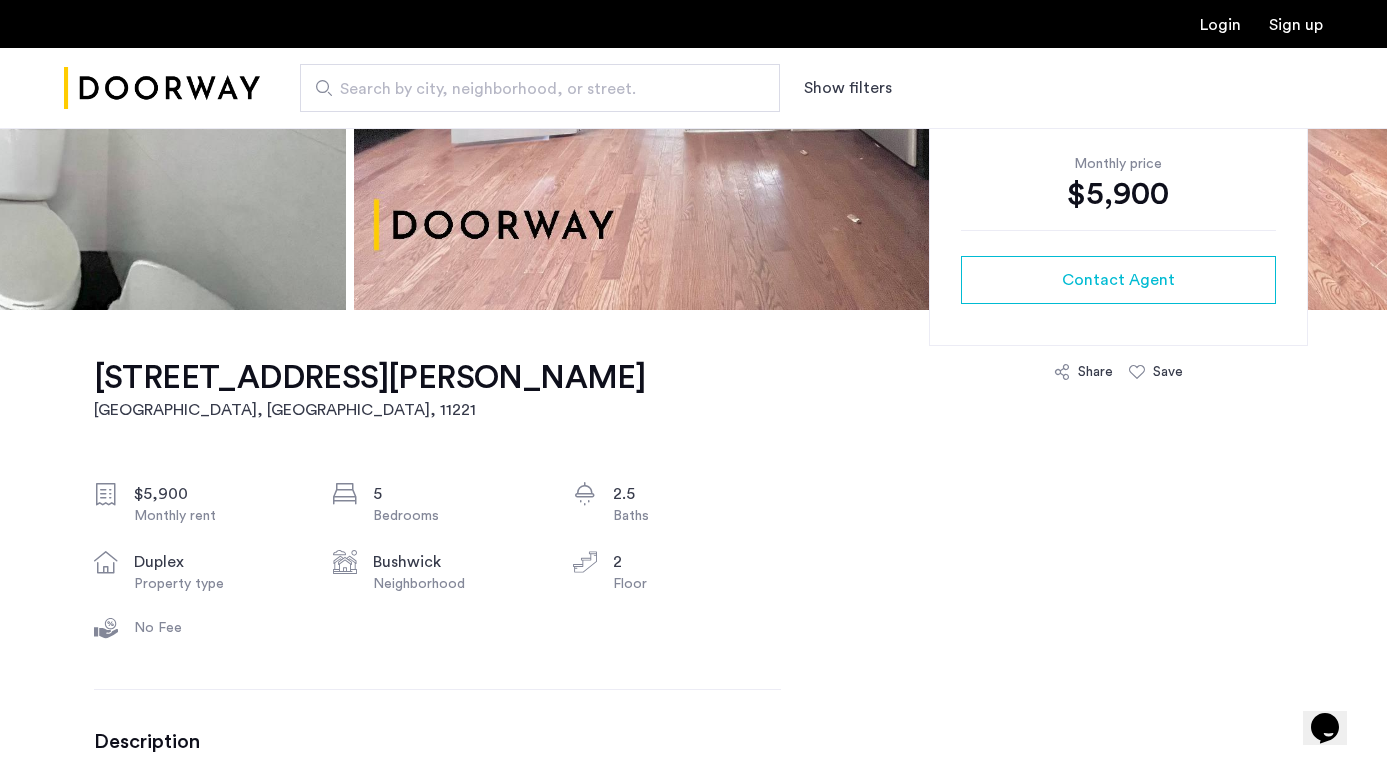 scroll, scrollTop: 0, scrollLeft: 0, axis: both 